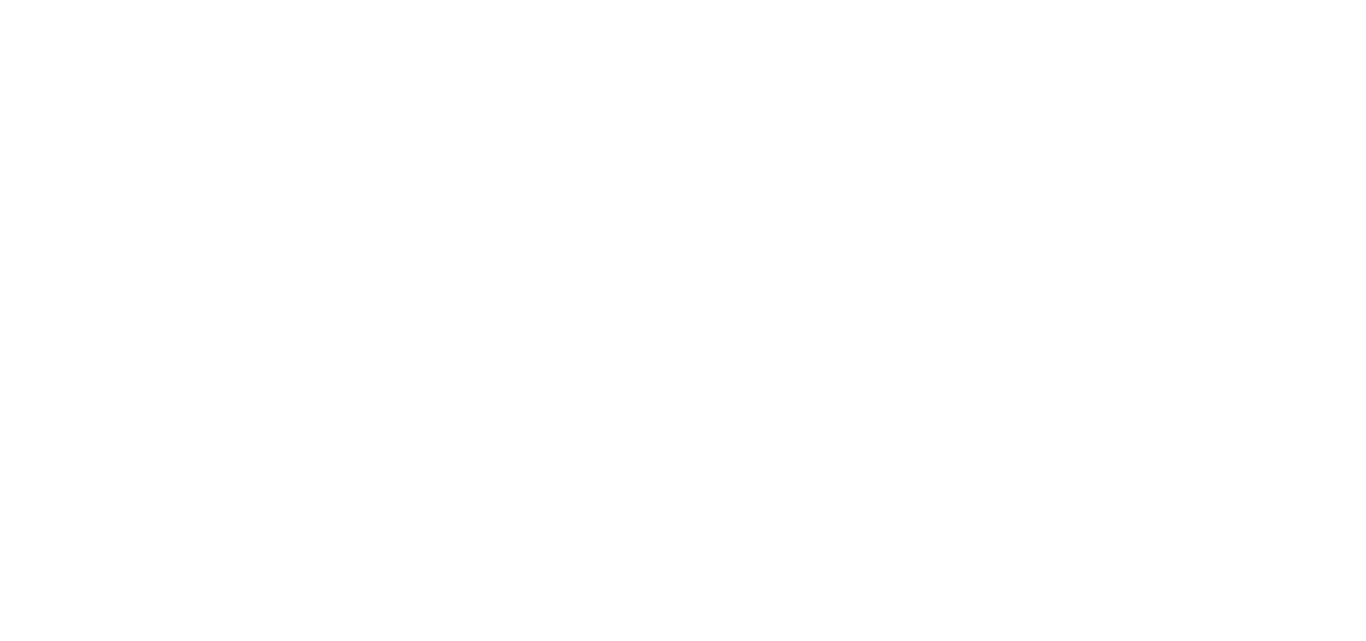 scroll, scrollTop: 0, scrollLeft: 0, axis: both 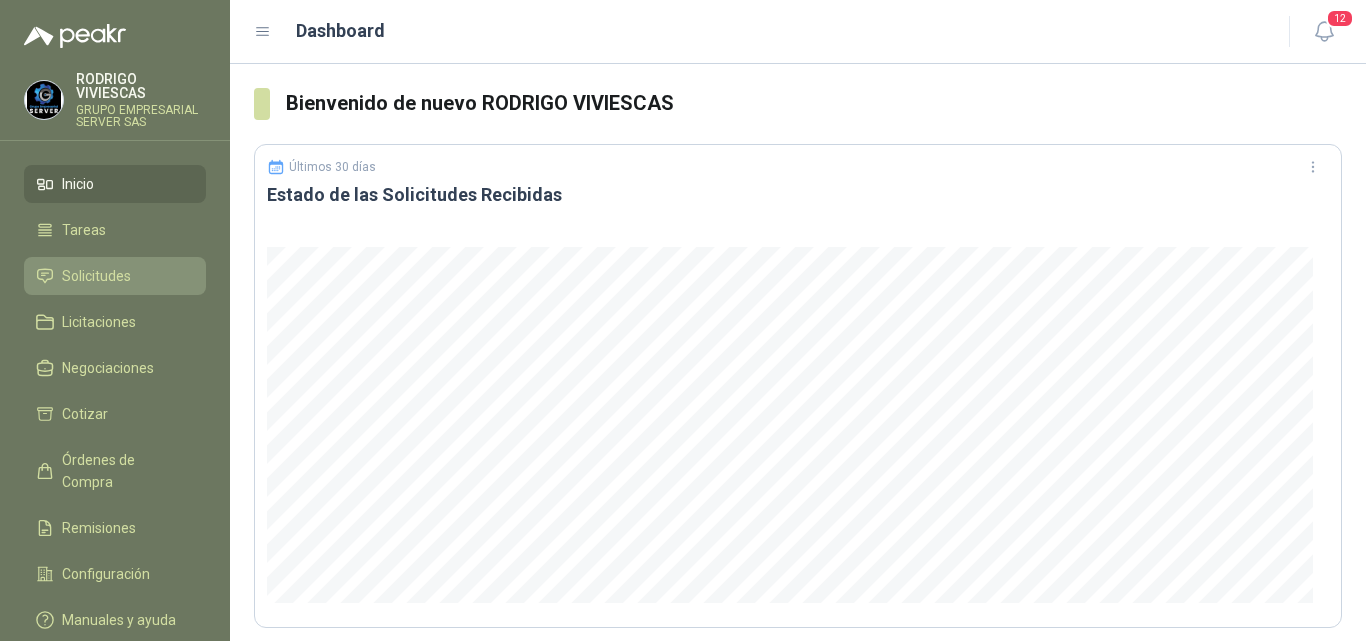 click on "Solicitudes" at bounding box center [96, 276] 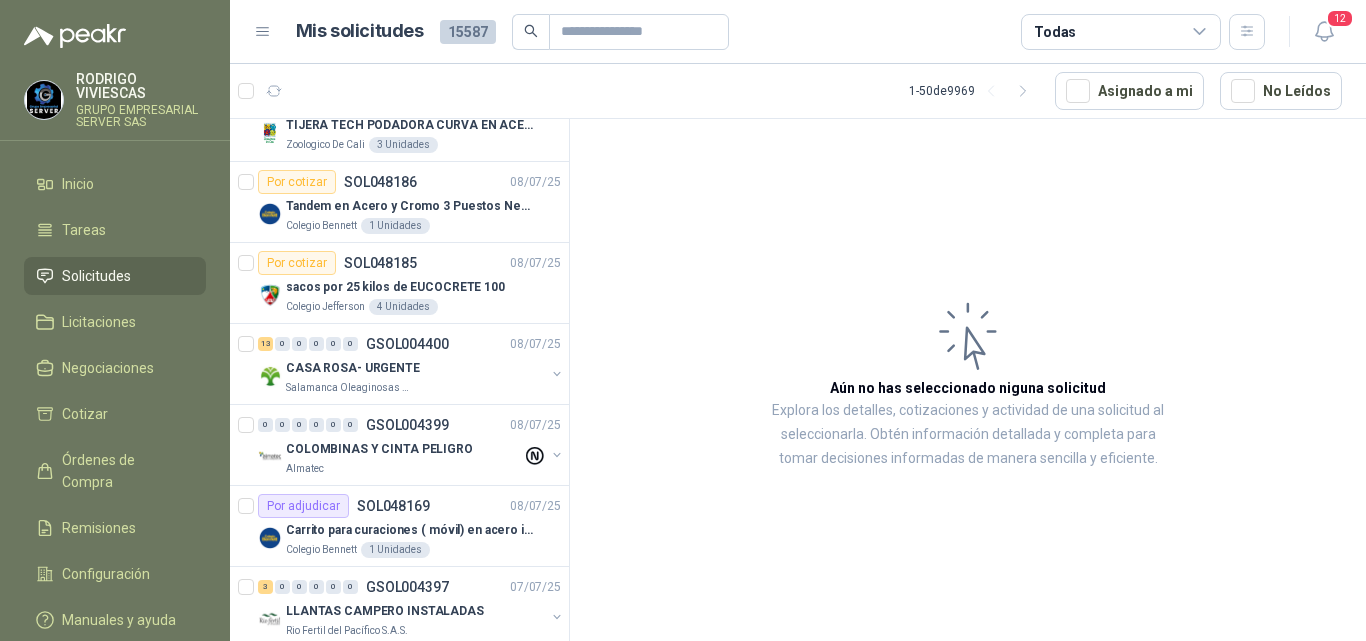 scroll, scrollTop: 300, scrollLeft: 0, axis: vertical 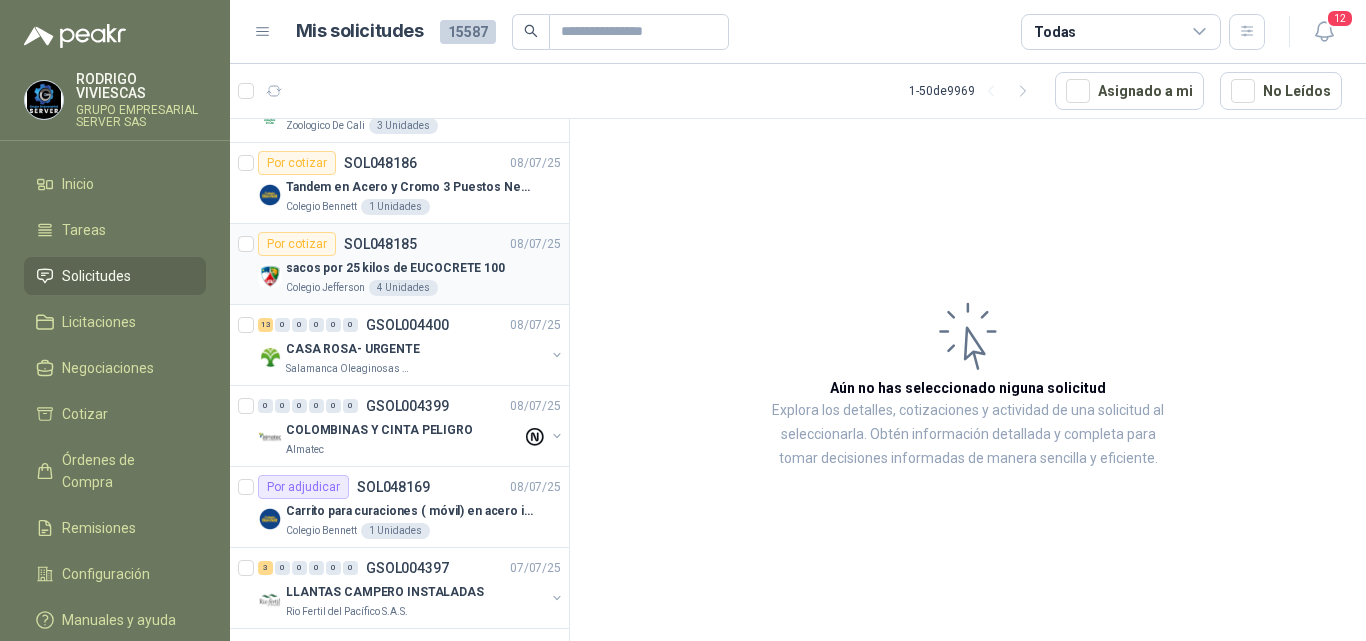 click on "sacos por 25 kilos de EUCOCRETE 100" at bounding box center (395, 268) 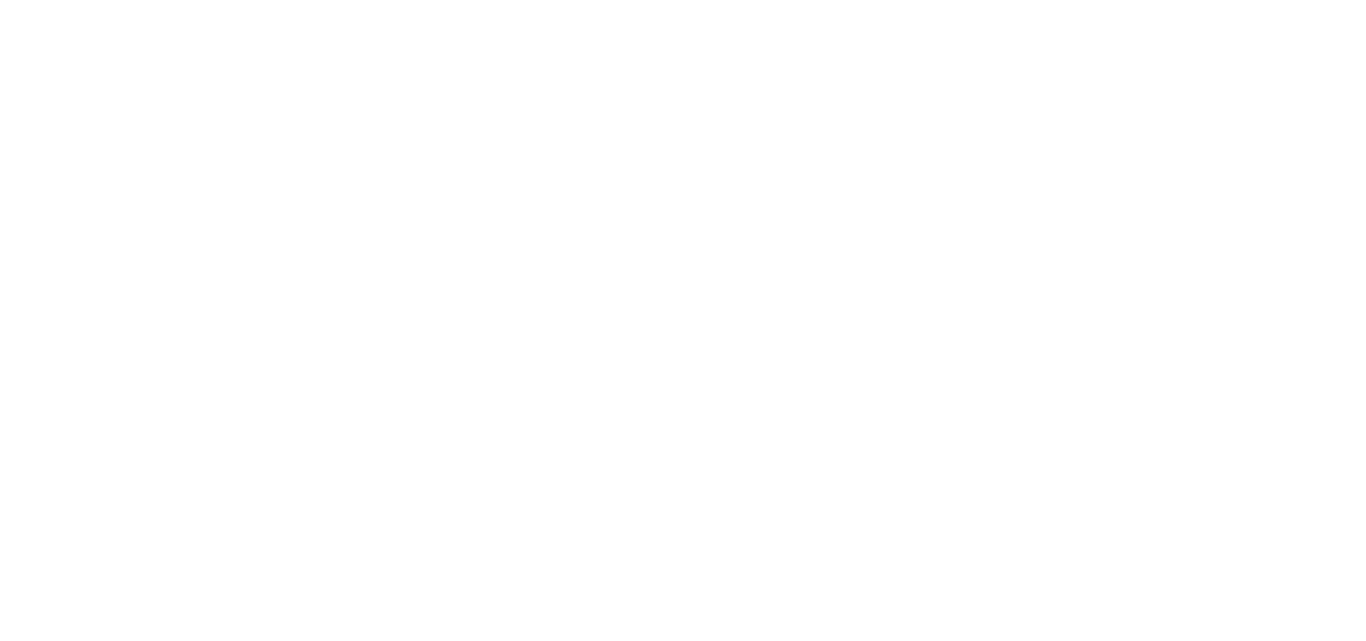 scroll, scrollTop: 0, scrollLeft: 0, axis: both 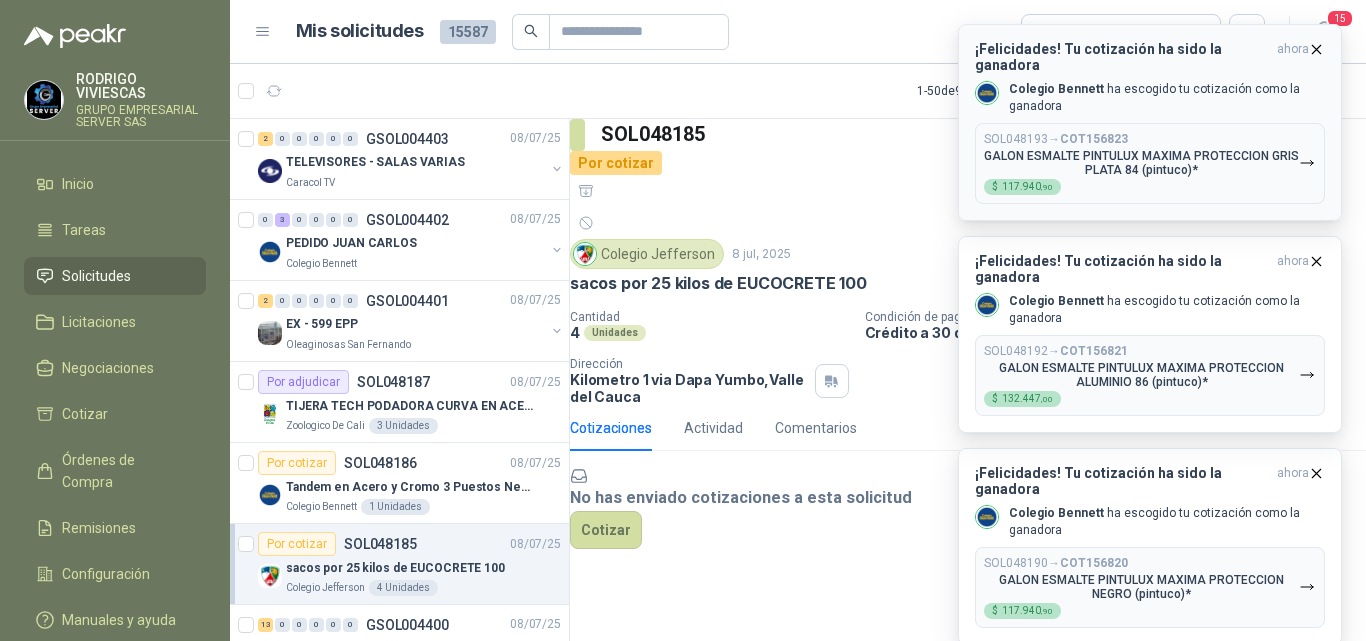 click at bounding box center (1316, 473) 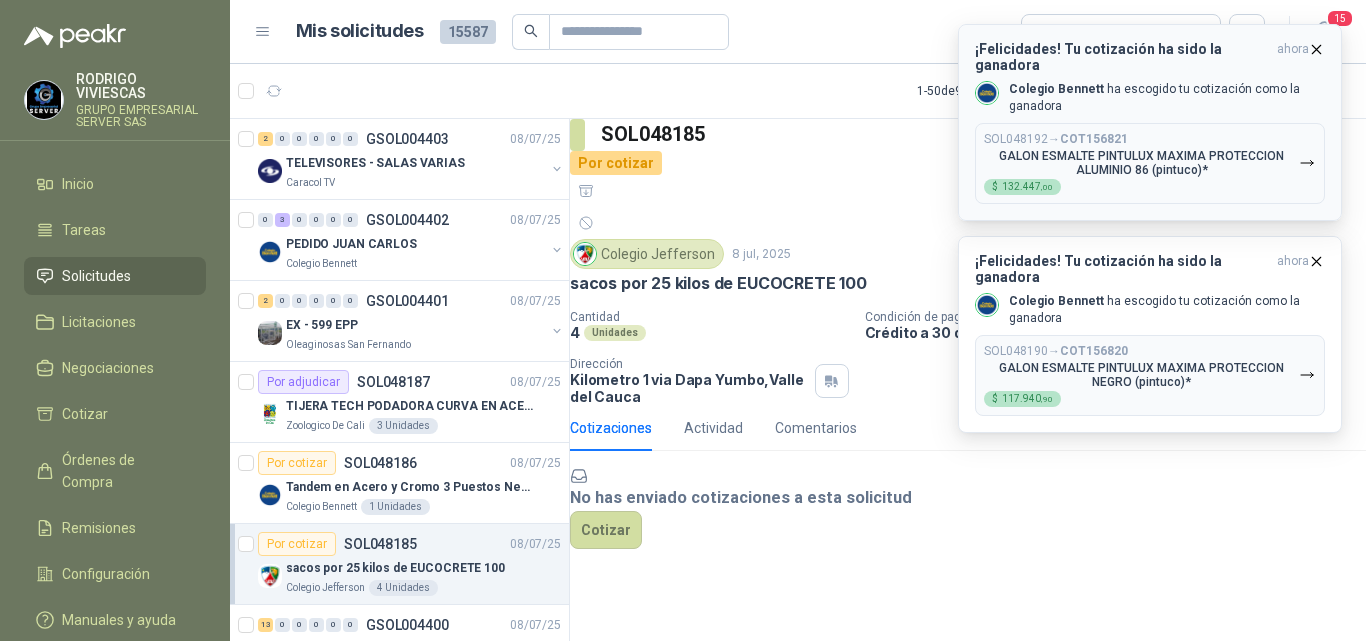 click at bounding box center (1316, 261) 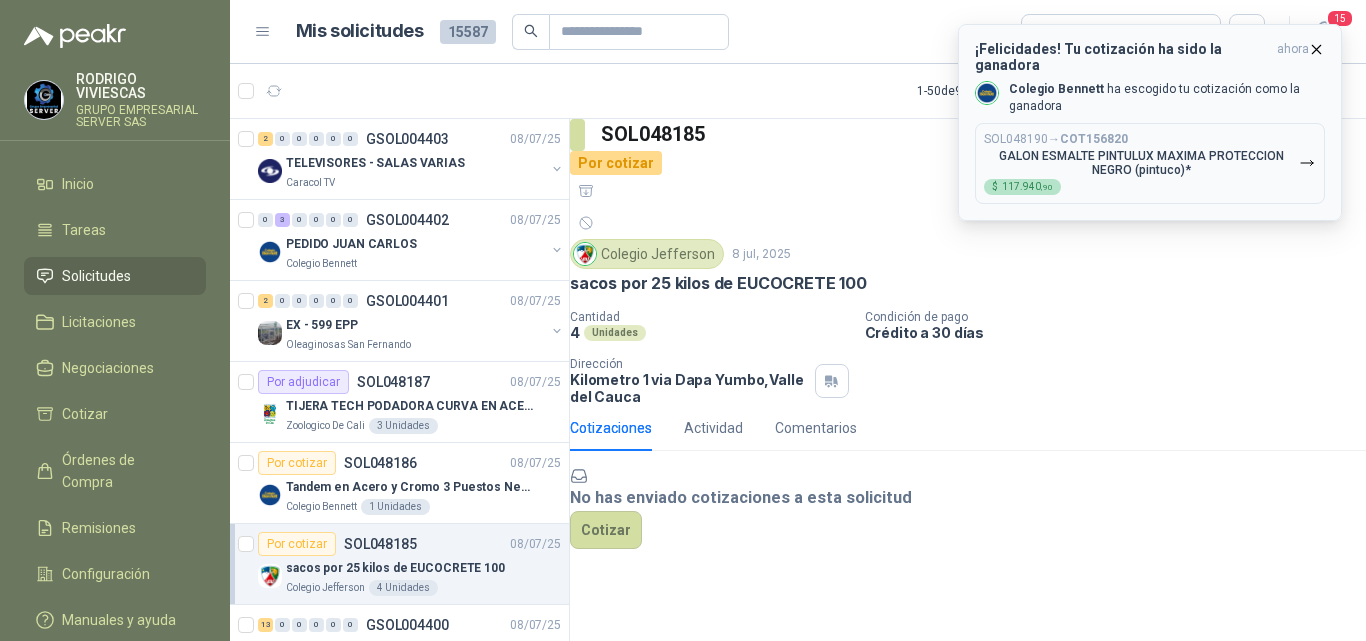 click at bounding box center (1316, 49) 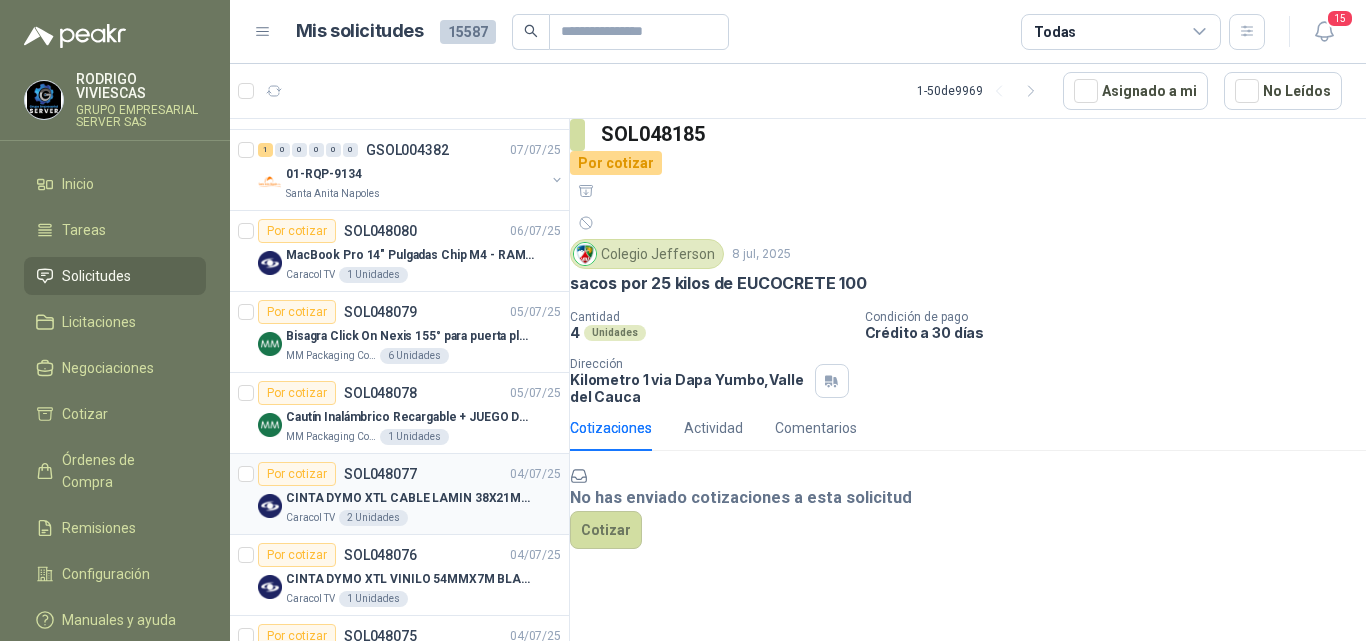 scroll, scrollTop: 2600, scrollLeft: 0, axis: vertical 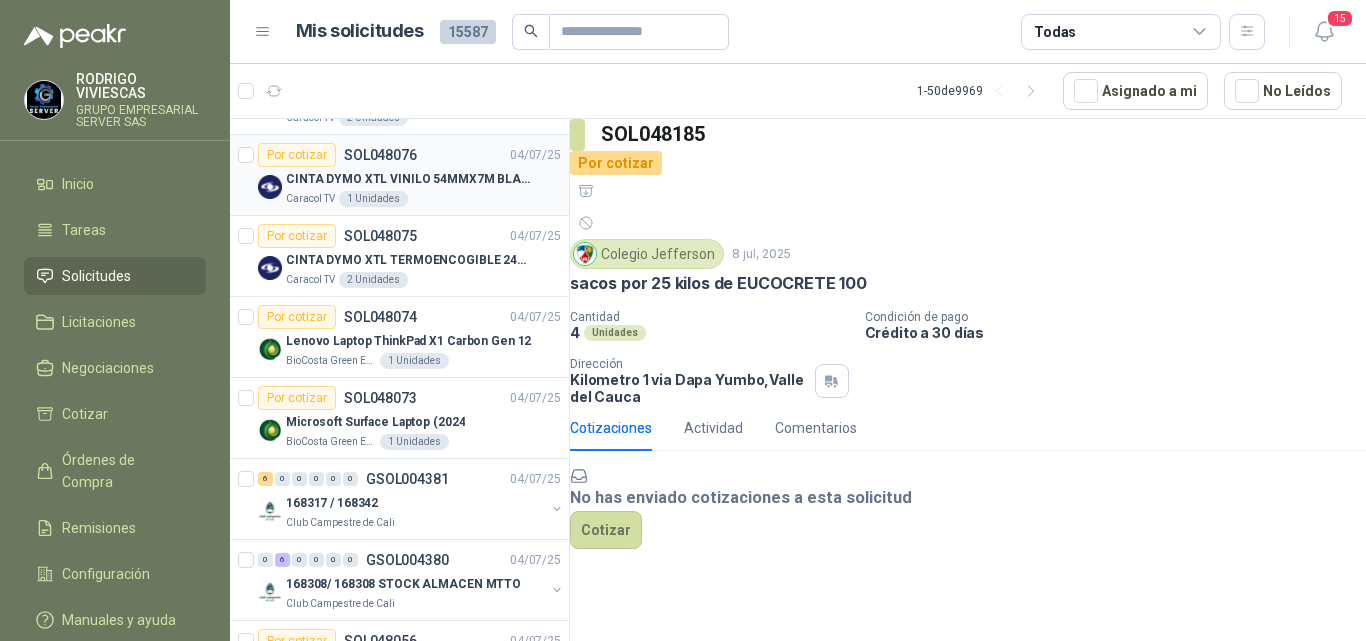 drag, startPoint x: 384, startPoint y: 455, endPoint x: 407, endPoint y: 442, distance: 26.41969 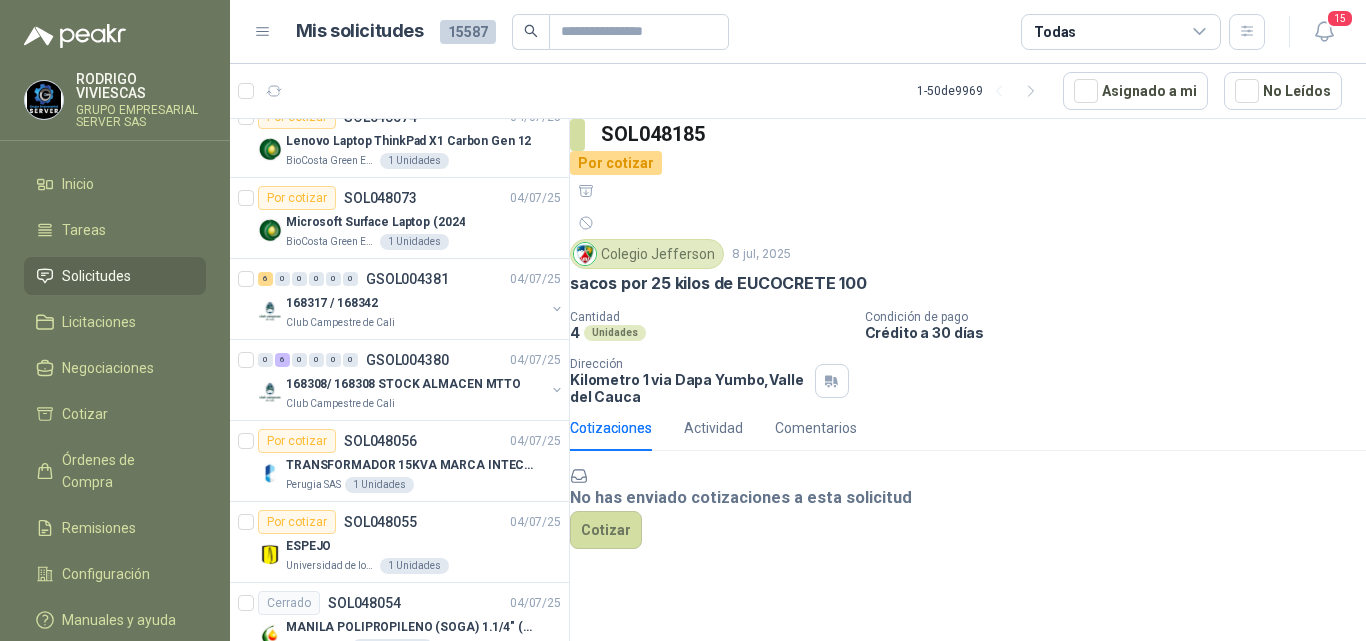 scroll, scrollTop: 3565, scrollLeft: 0, axis: vertical 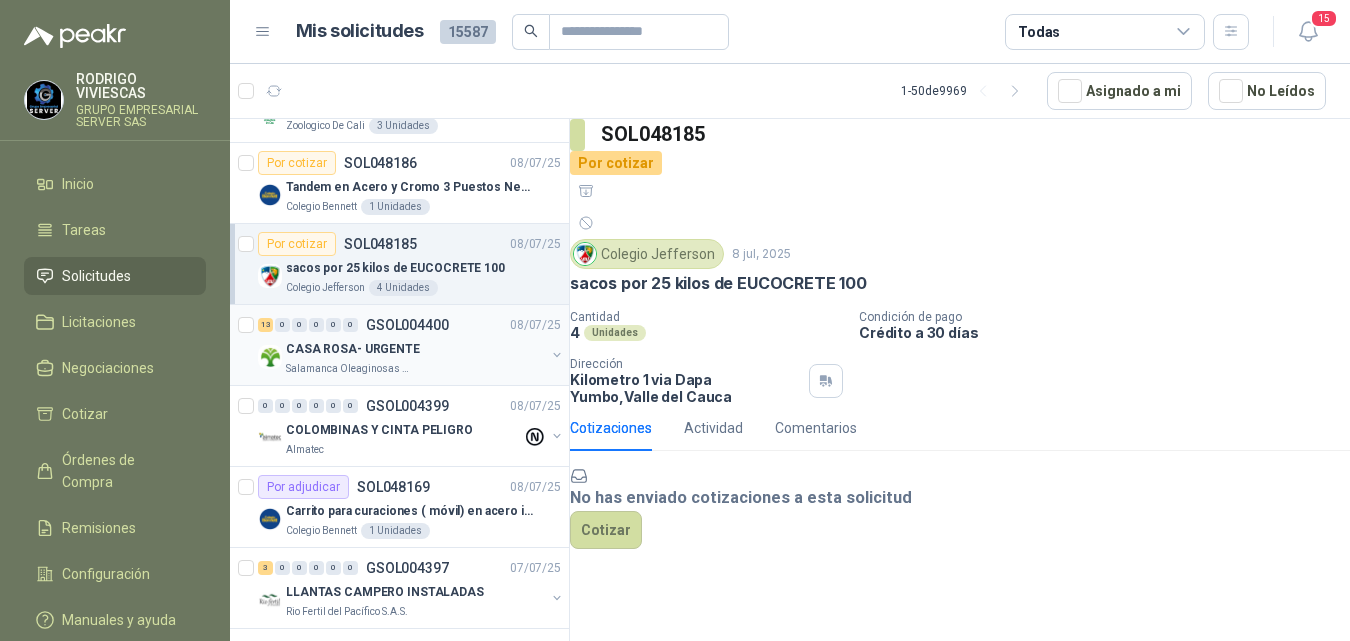 click on "CASA ROSA- URGENTE" at bounding box center [353, 349] 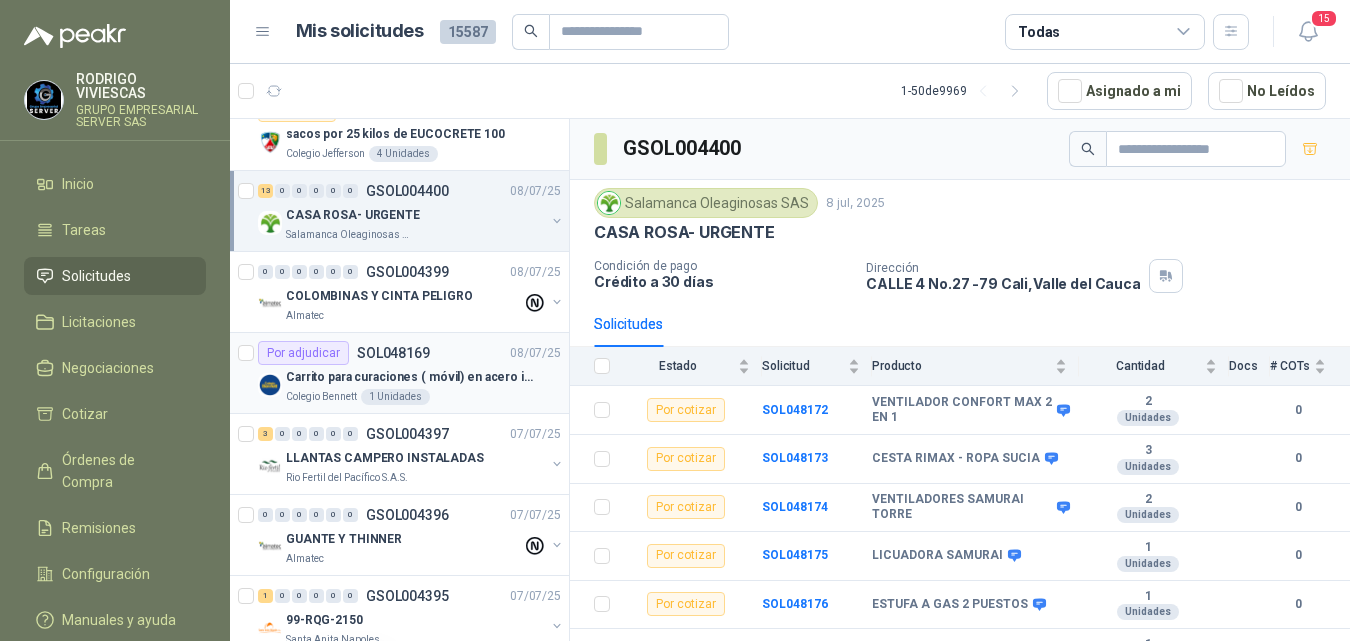 scroll, scrollTop: 500, scrollLeft: 2, axis: both 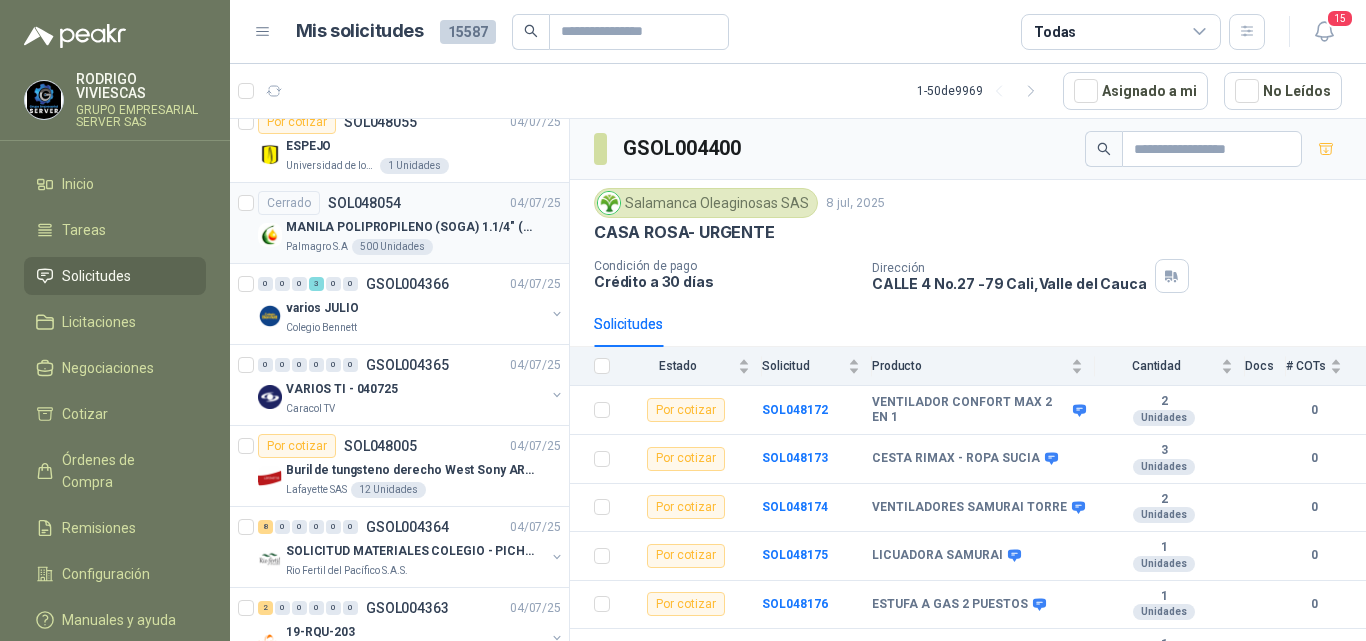 click on "MANILA POLIPROPILENO (SOGA) 1.1/4" (32MM) marca tesicol" at bounding box center (410, 227) 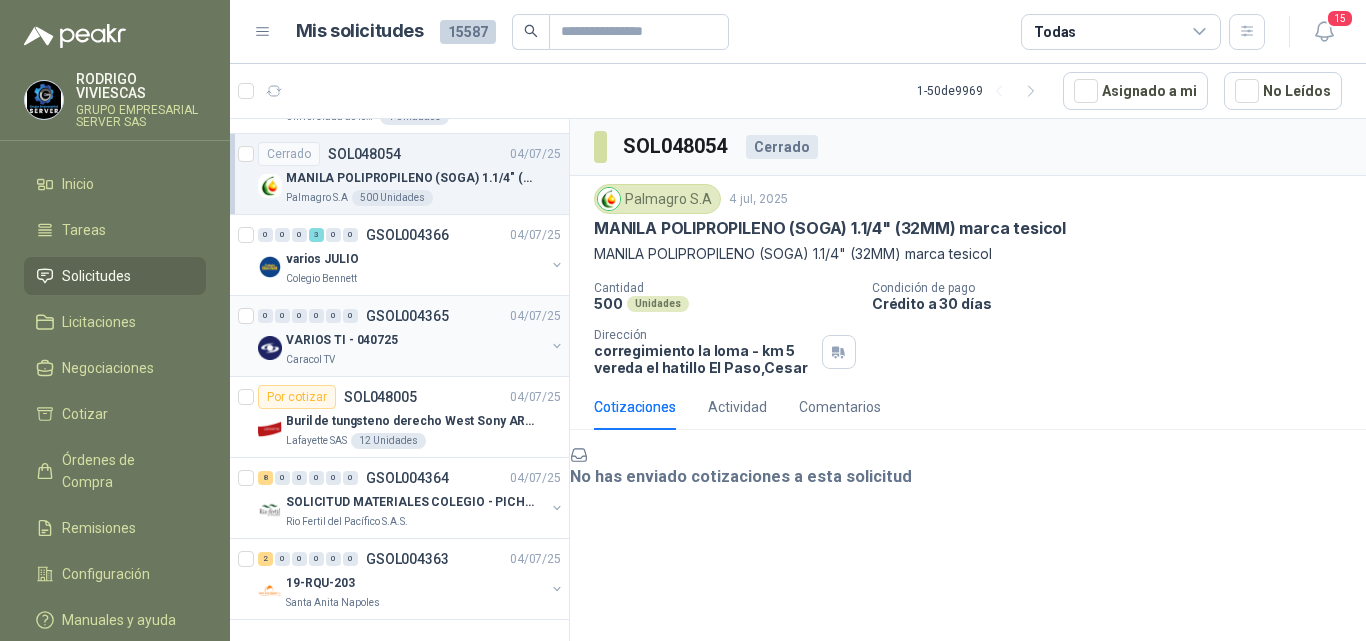 scroll, scrollTop: 3565, scrollLeft: 2, axis: both 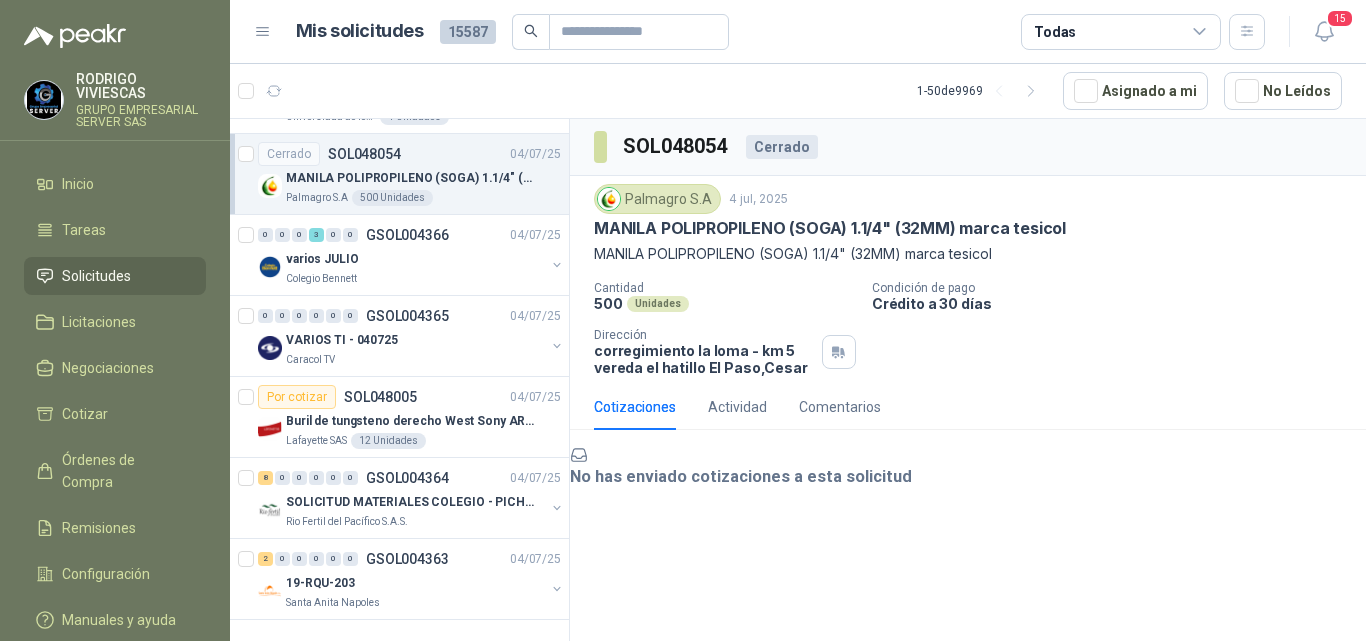 click on "Solicitudes" at bounding box center (96, 276) 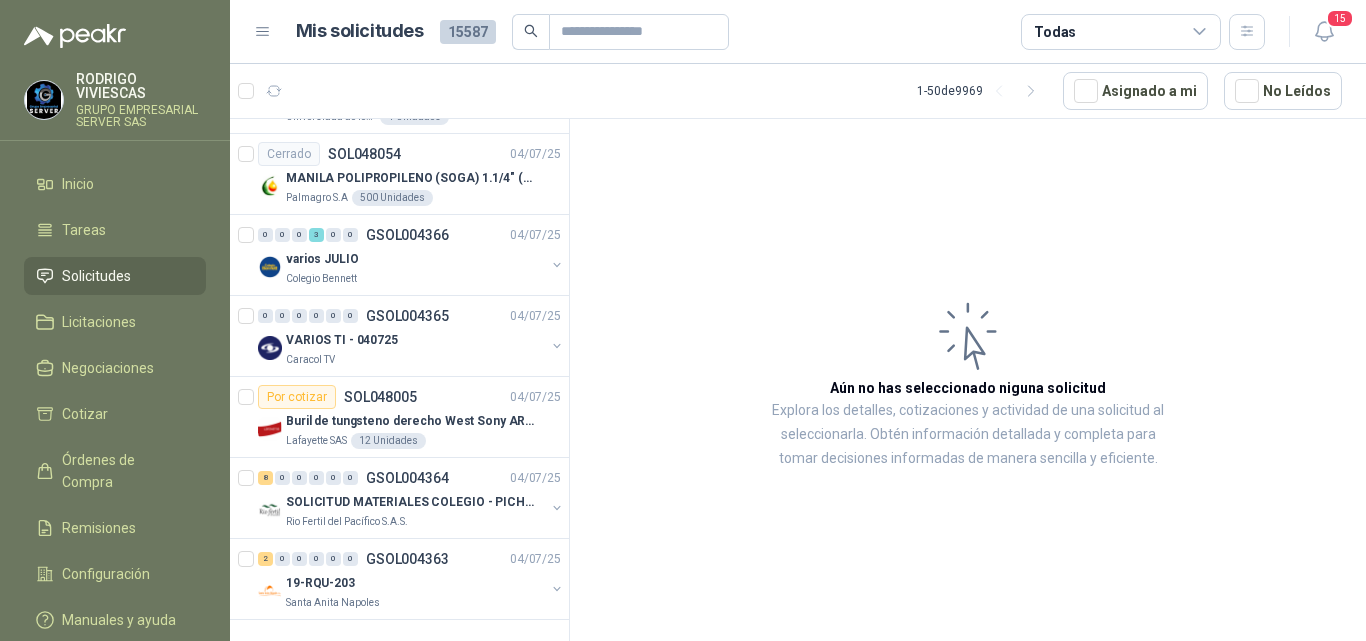 click on "Solicitudes" at bounding box center (96, 276) 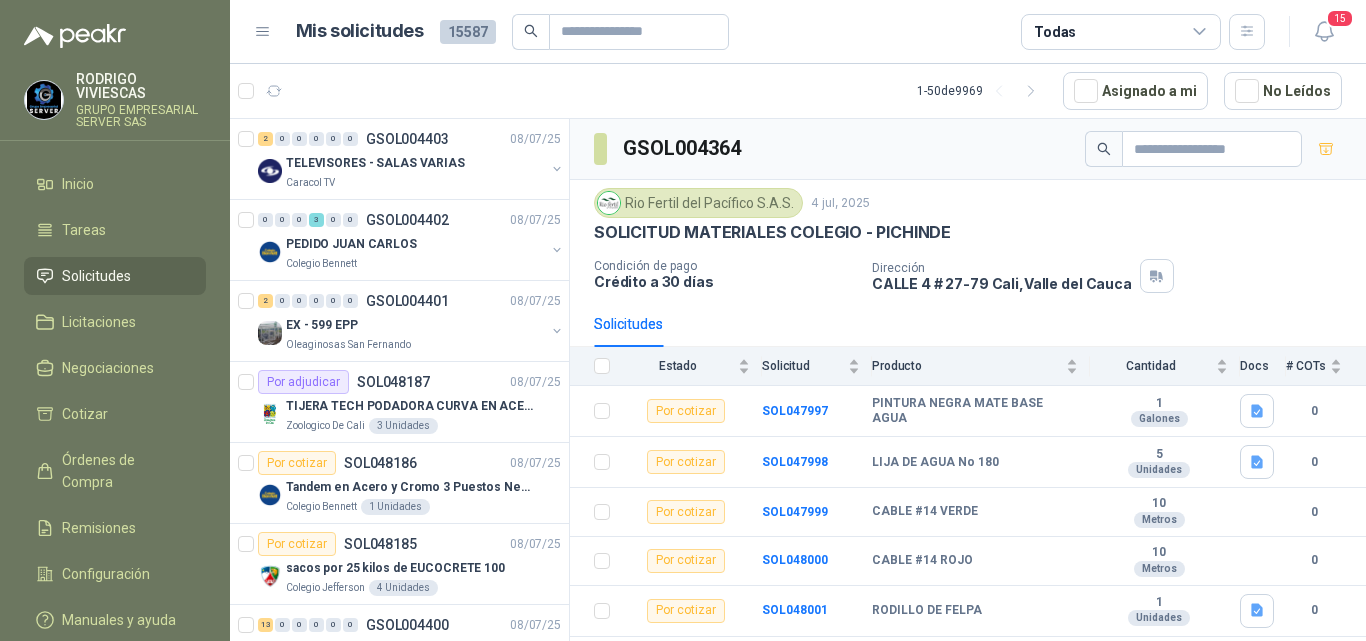scroll, scrollTop: 0, scrollLeft: 0, axis: both 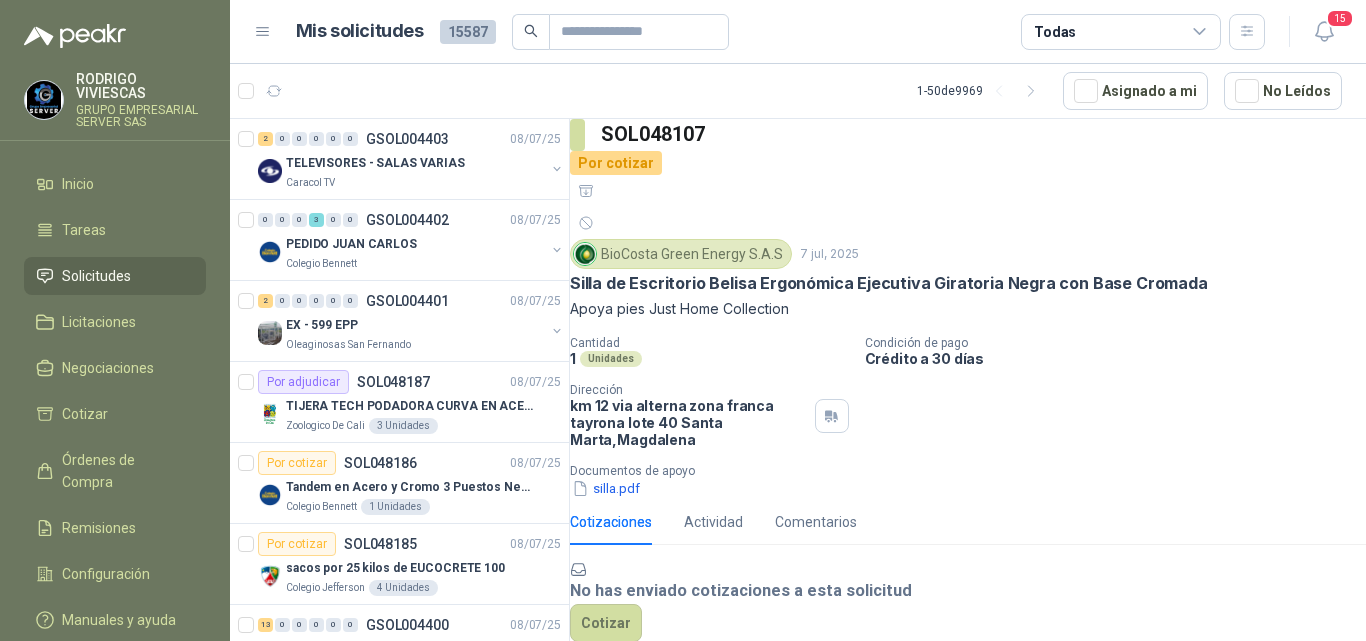 click on "Solicitudes" at bounding box center [96, 276] 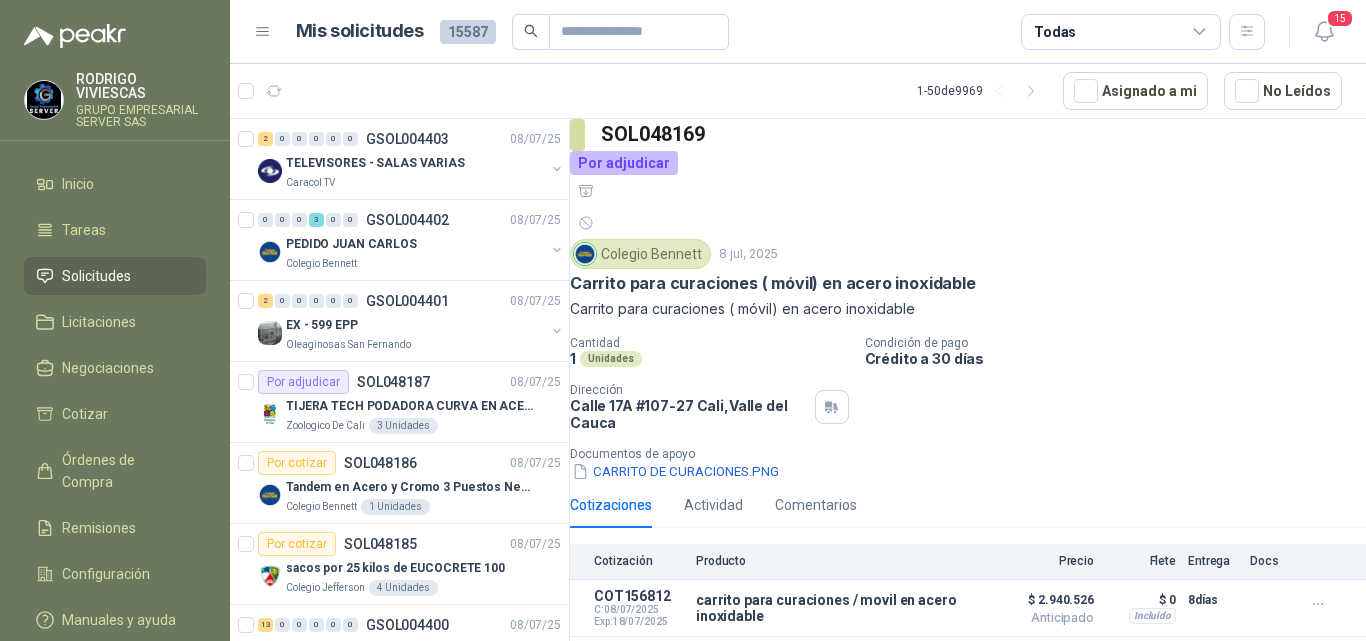 scroll, scrollTop: 0, scrollLeft: 0, axis: both 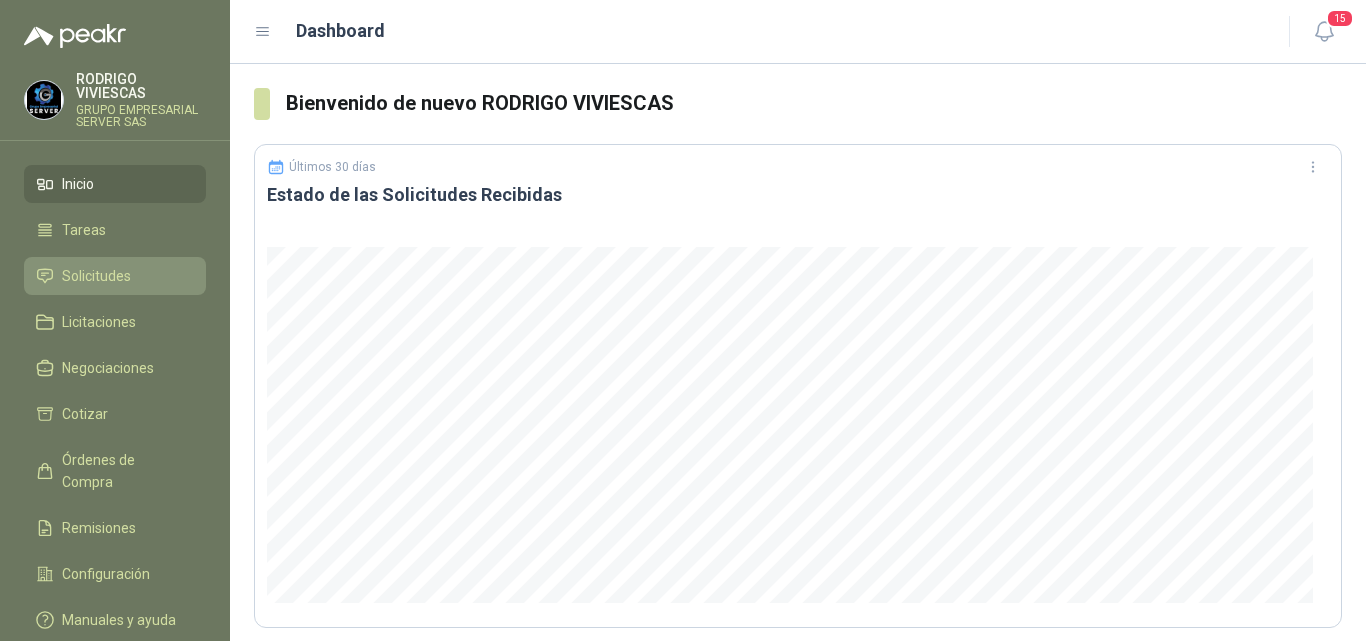 click on "Solicitudes" at bounding box center (96, 276) 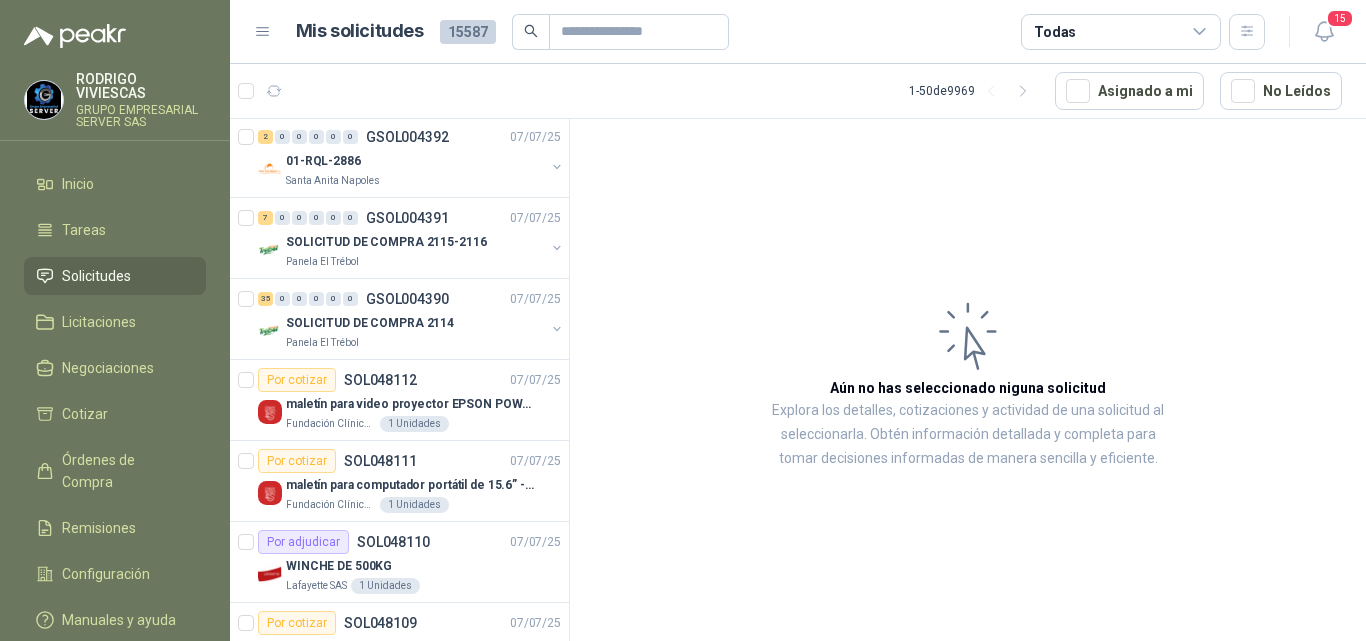 scroll, scrollTop: 1500, scrollLeft: 0, axis: vertical 